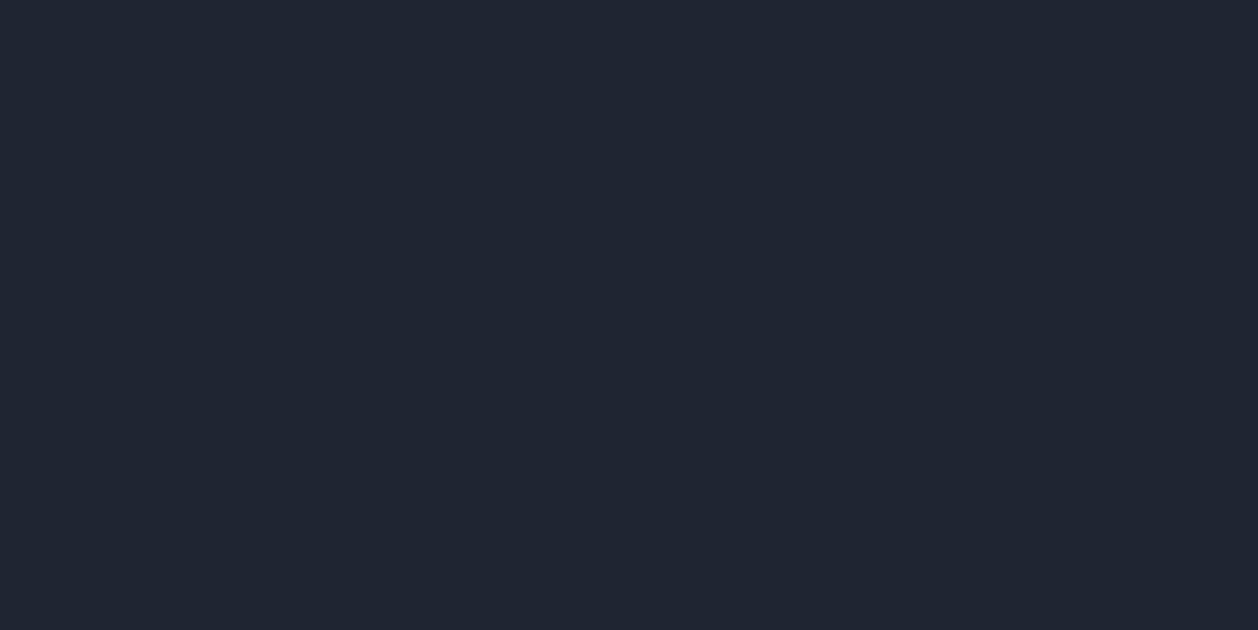 scroll, scrollTop: 0, scrollLeft: 0, axis: both 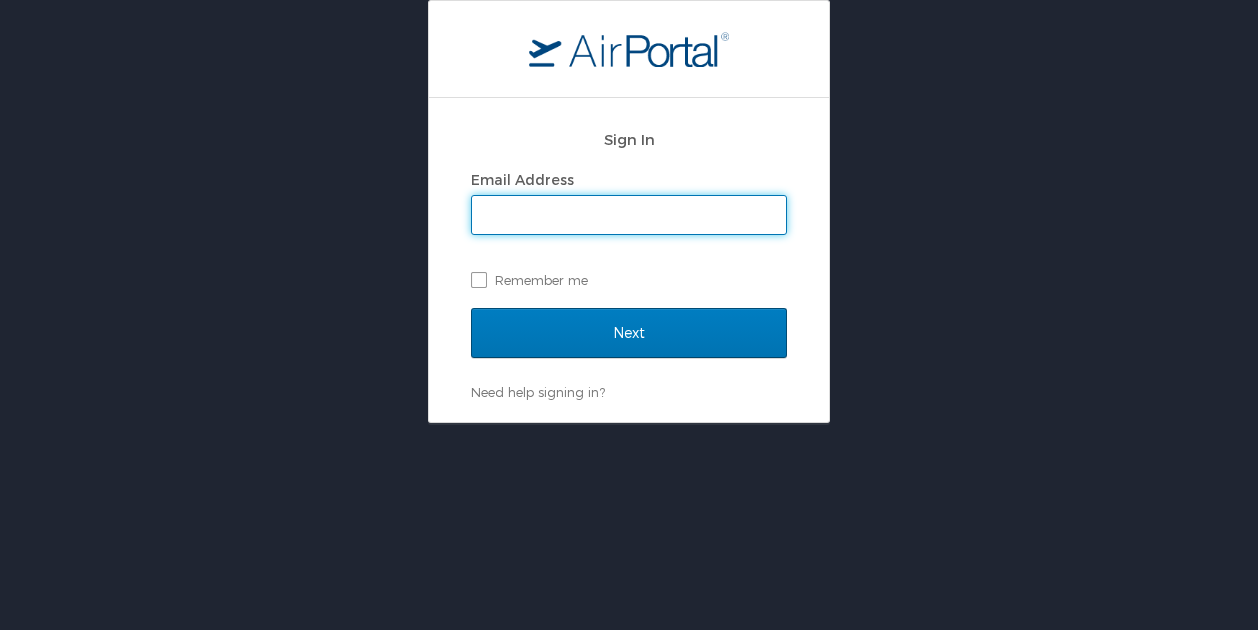 click on "Email Address" at bounding box center (629, 215) 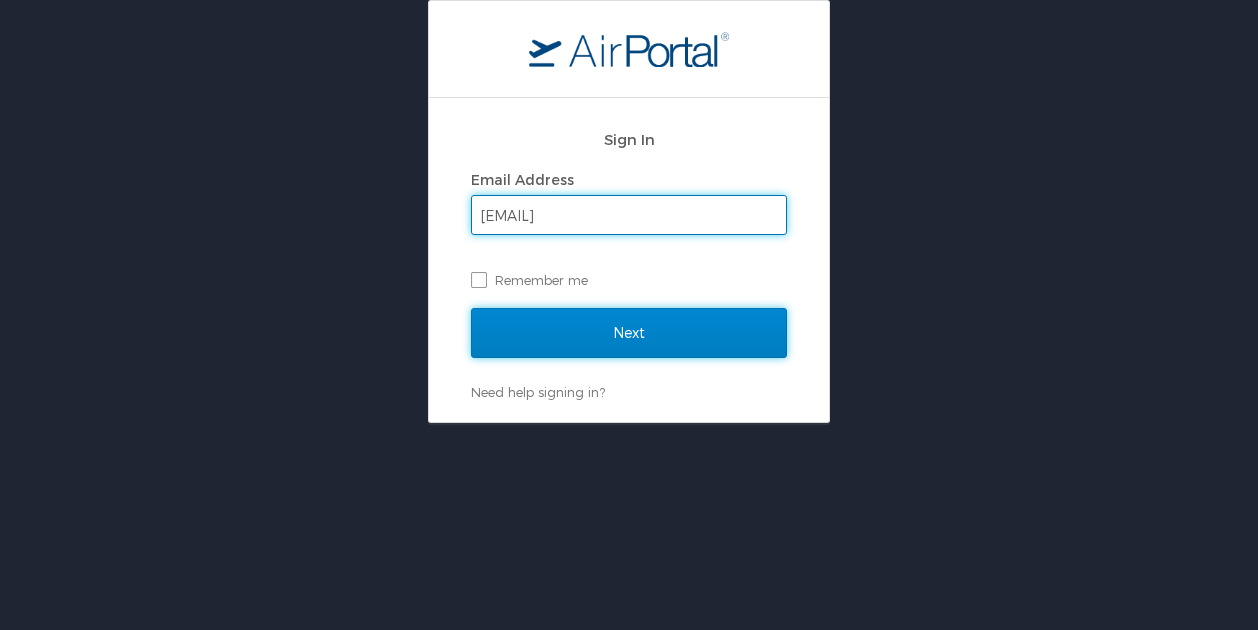 click on "Next" at bounding box center [629, 333] 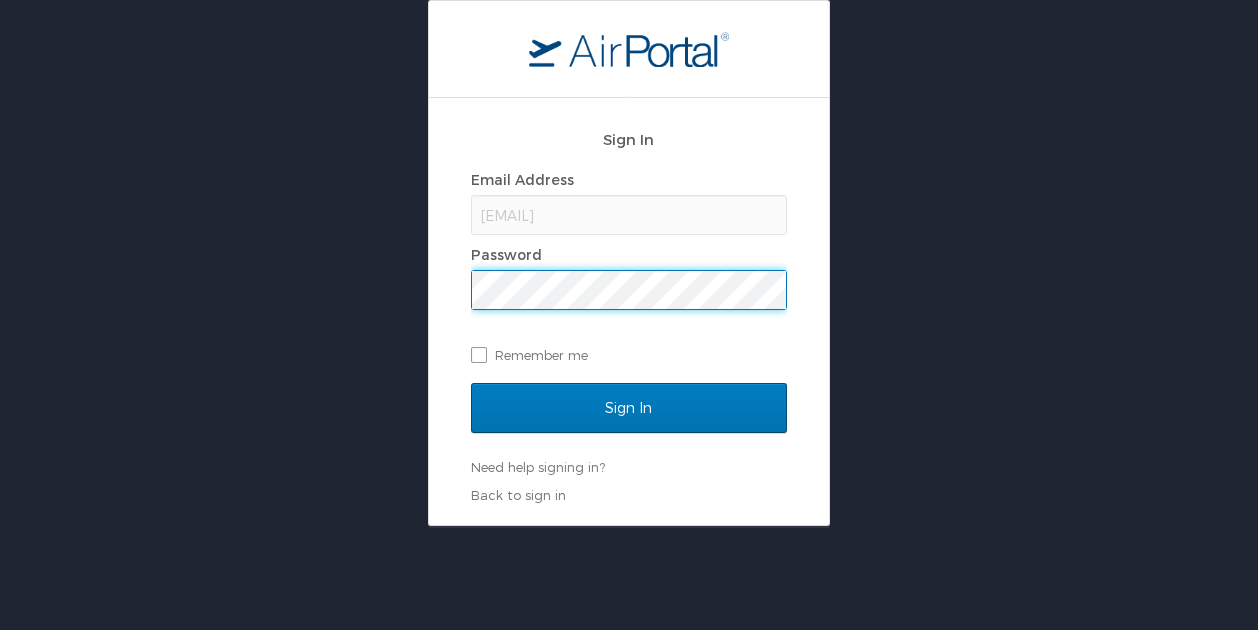 scroll, scrollTop: 0, scrollLeft: 0, axis: both 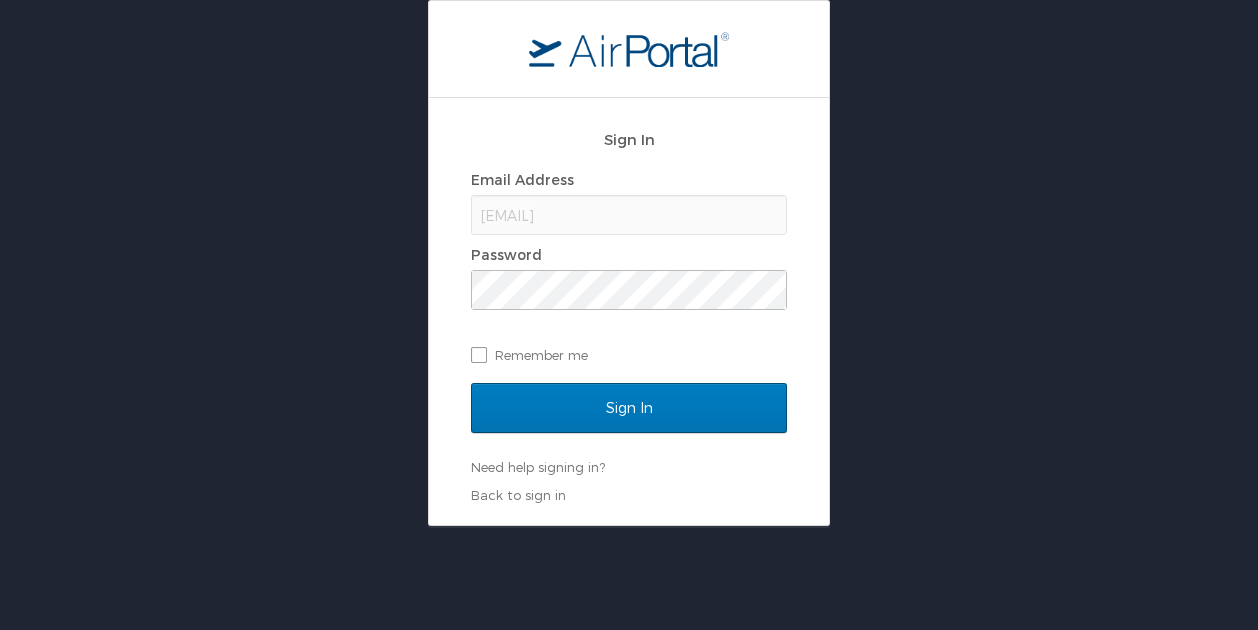 click on "aja.fournet@gmail.com" at bounding box center (629, 215) 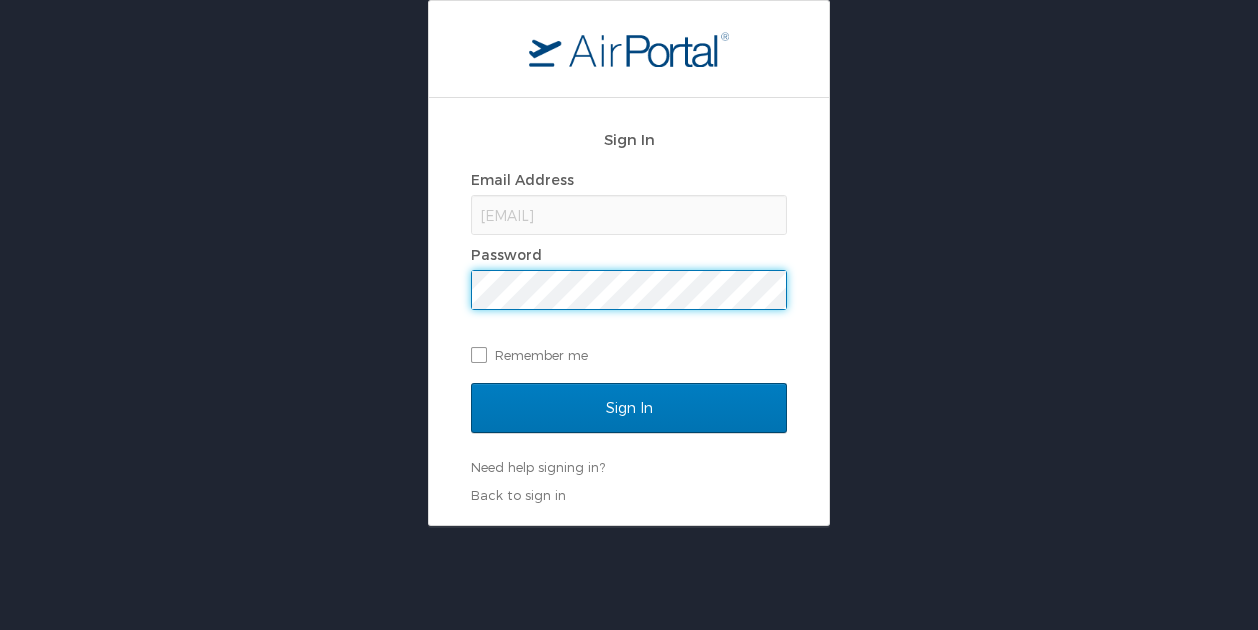 click on "Sign In" at bounding box center (629, 408) 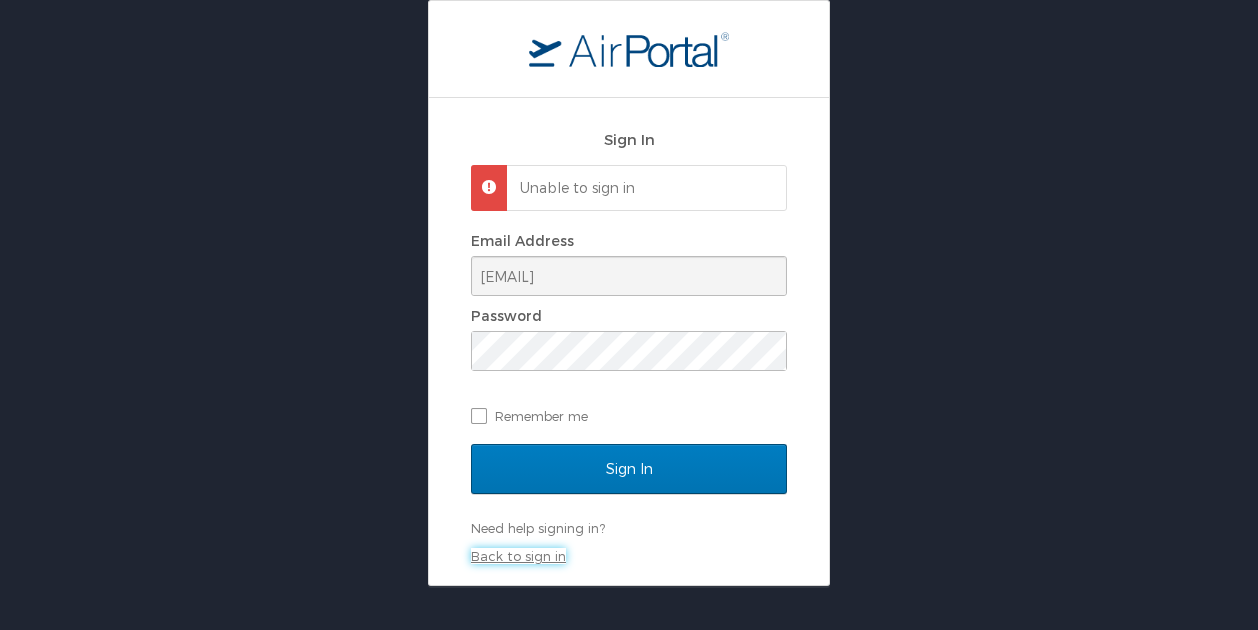 click on "Back to sign in" at bounding box center [518, 556] 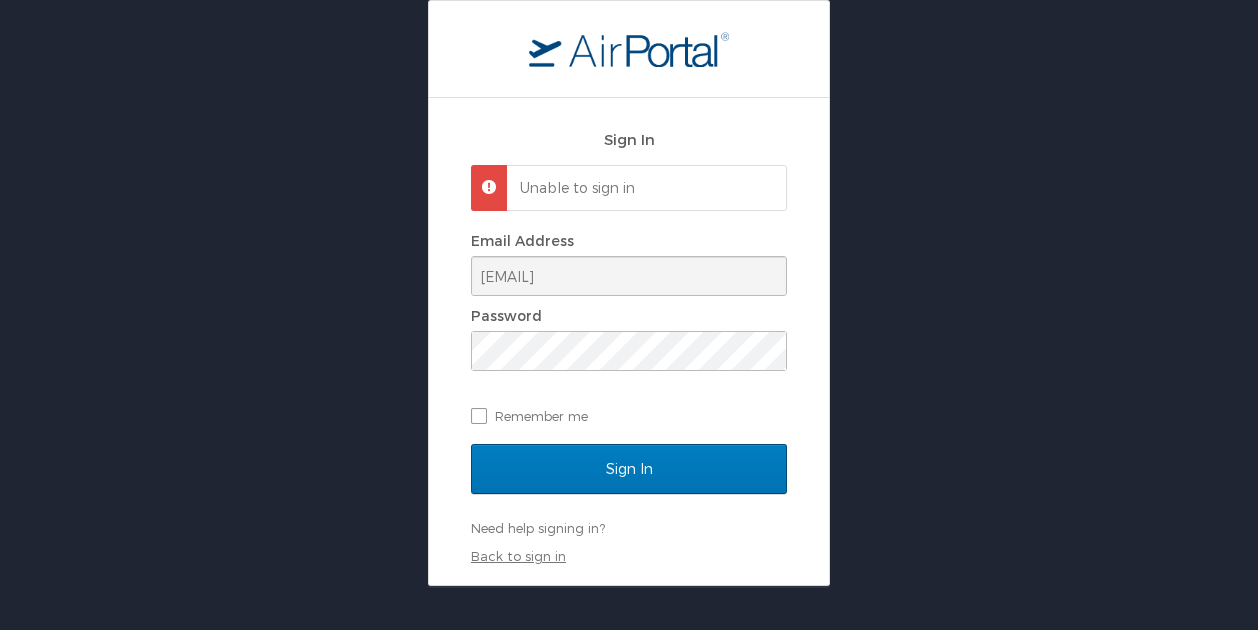 scroll, scrollTop: 0, scrollLeft: 0, axis: both 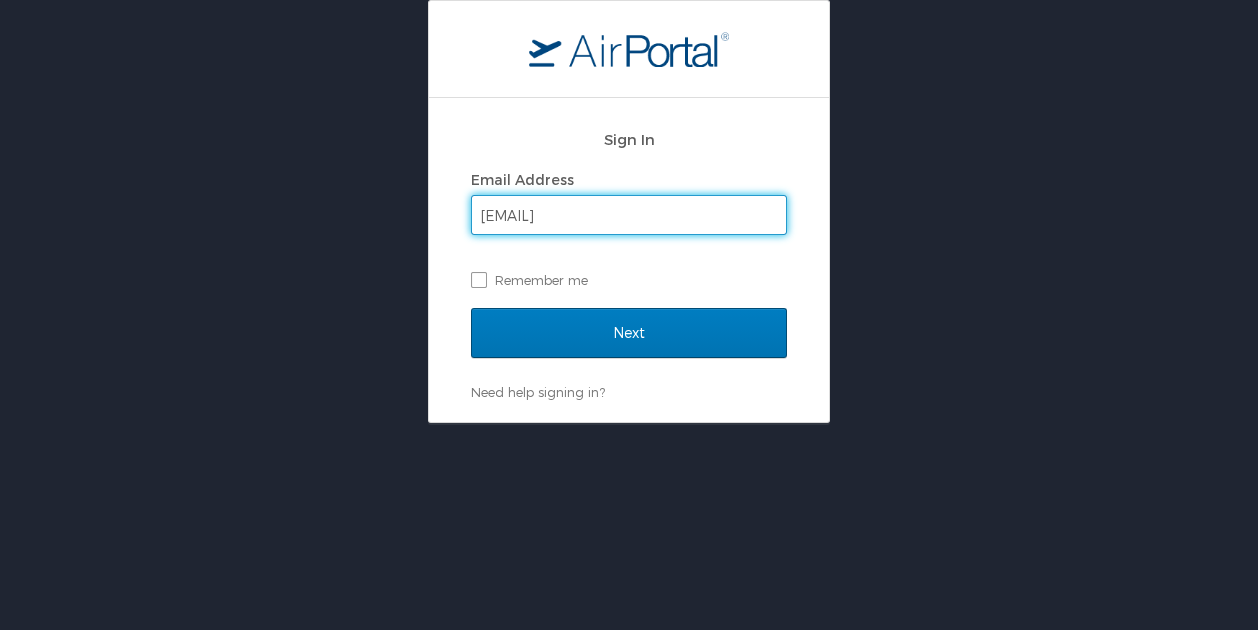 drag, startPoint x: 639, startPoint y: 219, endPoint x: 314, endPoint y: 246, distance: 326.1196 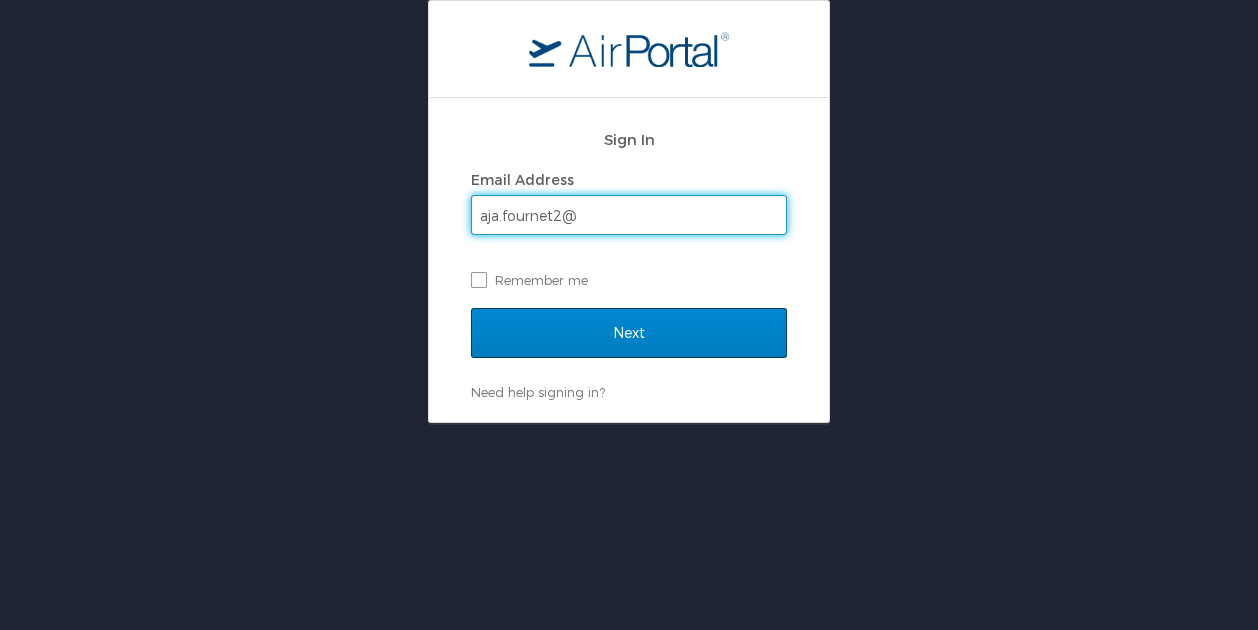 type on "[USERNAME]@[DOMAIN]" 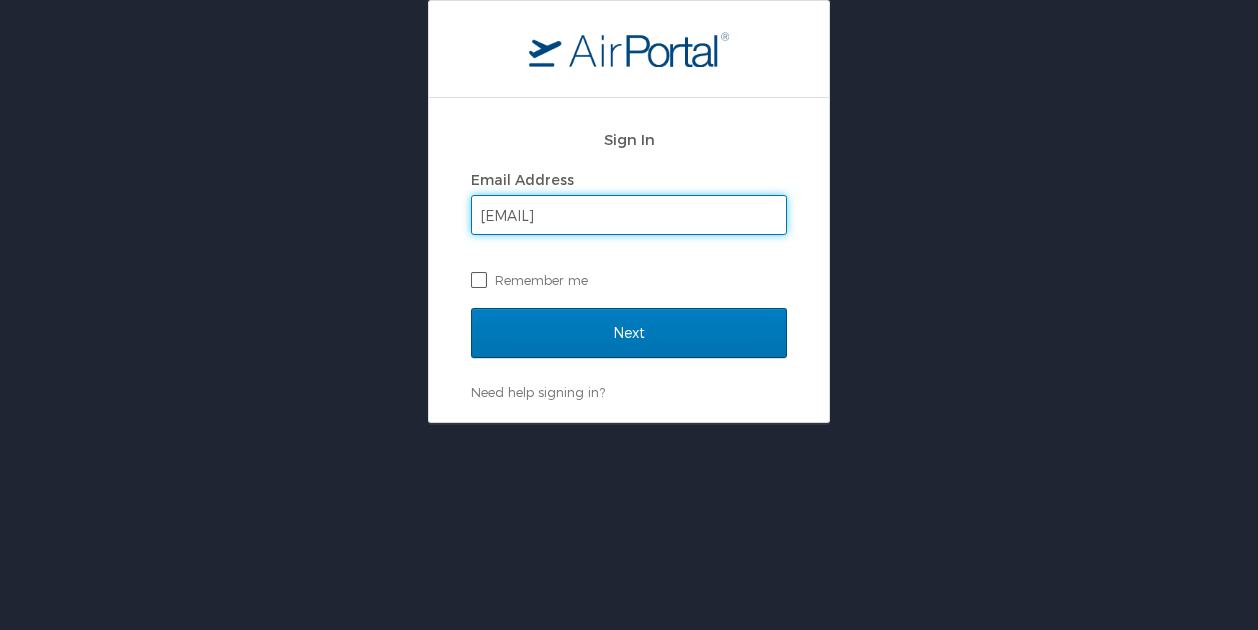 click on "Remember me" at bounding box center (629, 280) 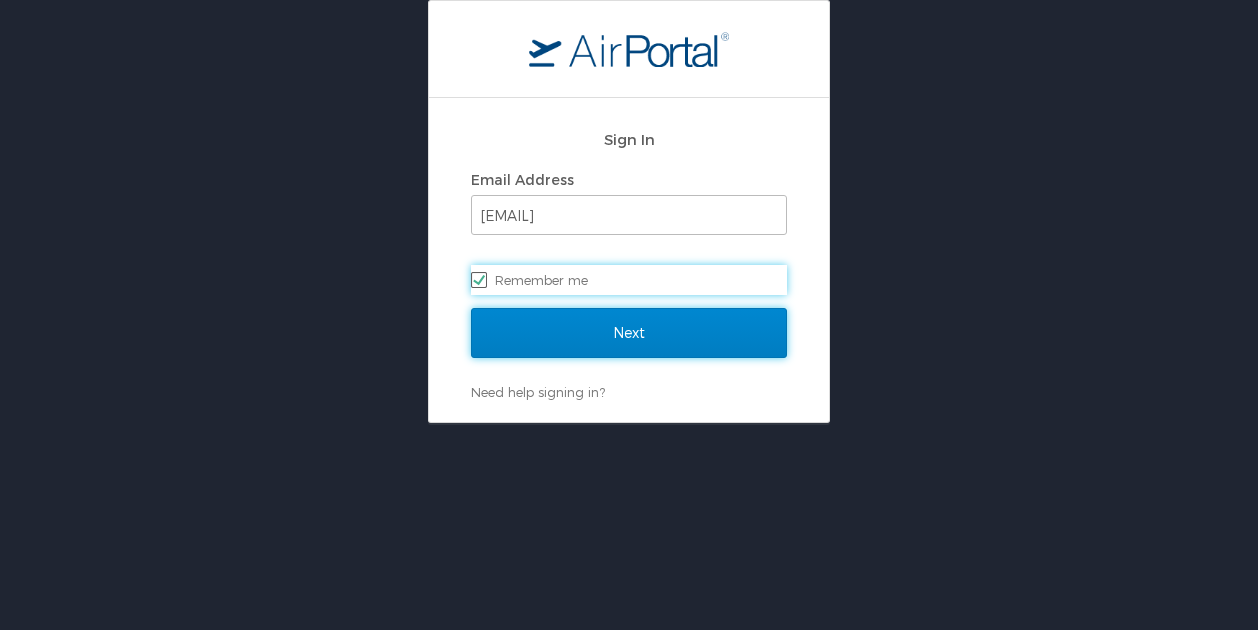 click on "Next" at bounding box center (629, 333) 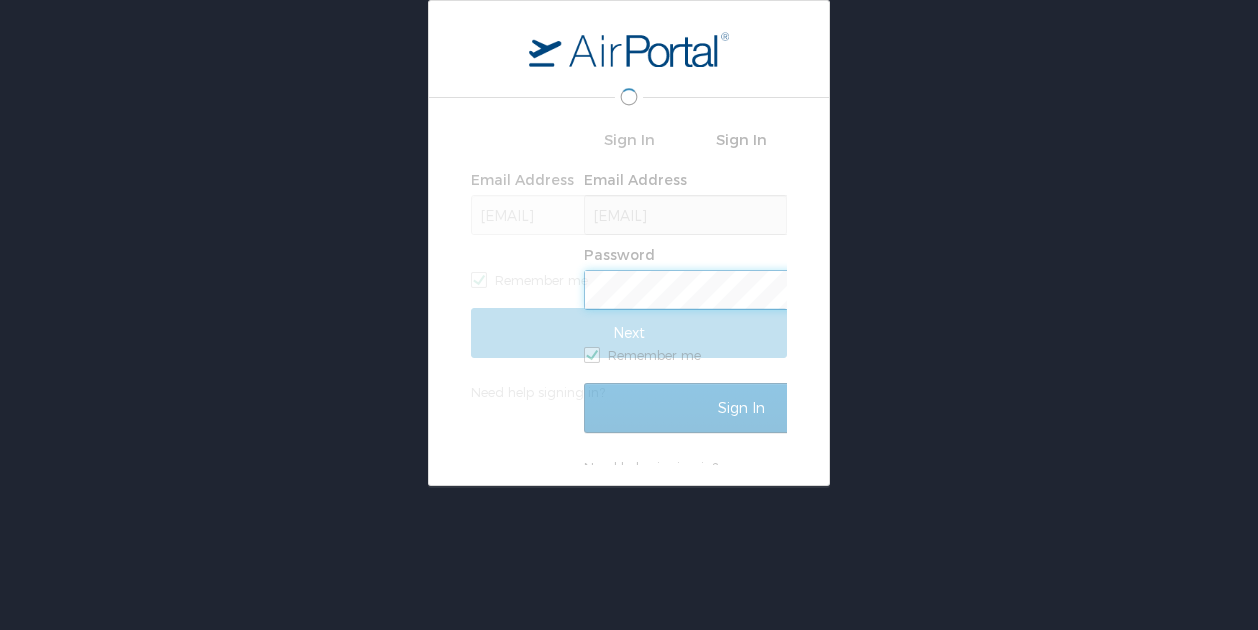 scroll, scrollTop: 0, scrollLeft: 0, axis: both 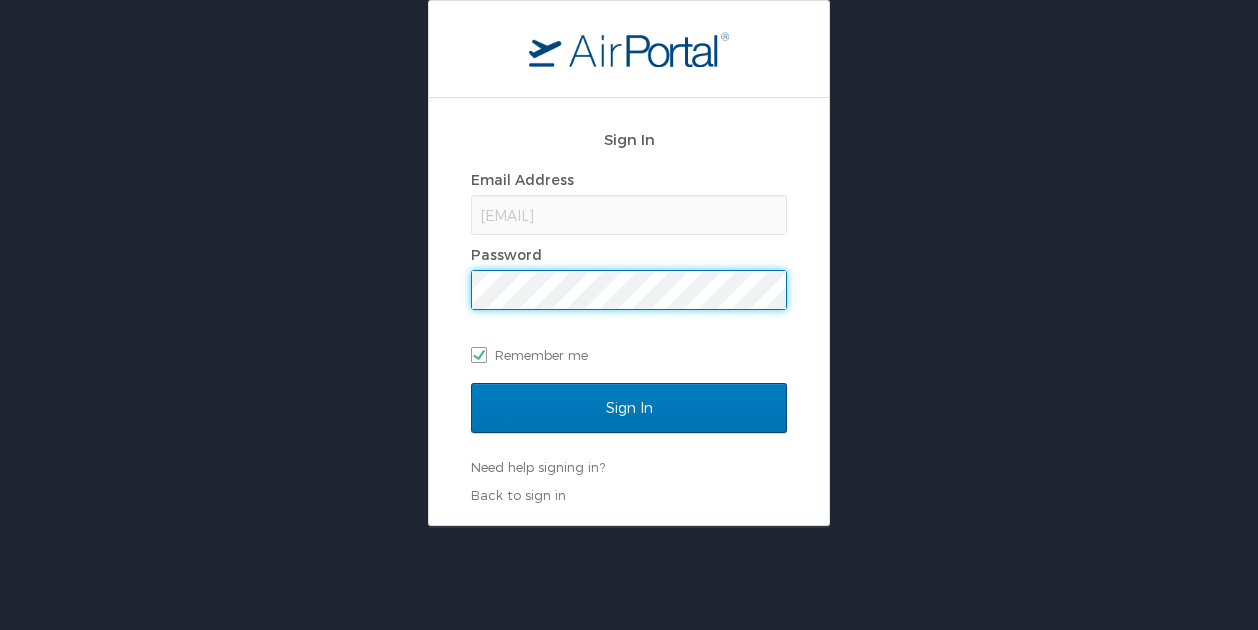 click on "Sign In" at bounding box center (629, 408) 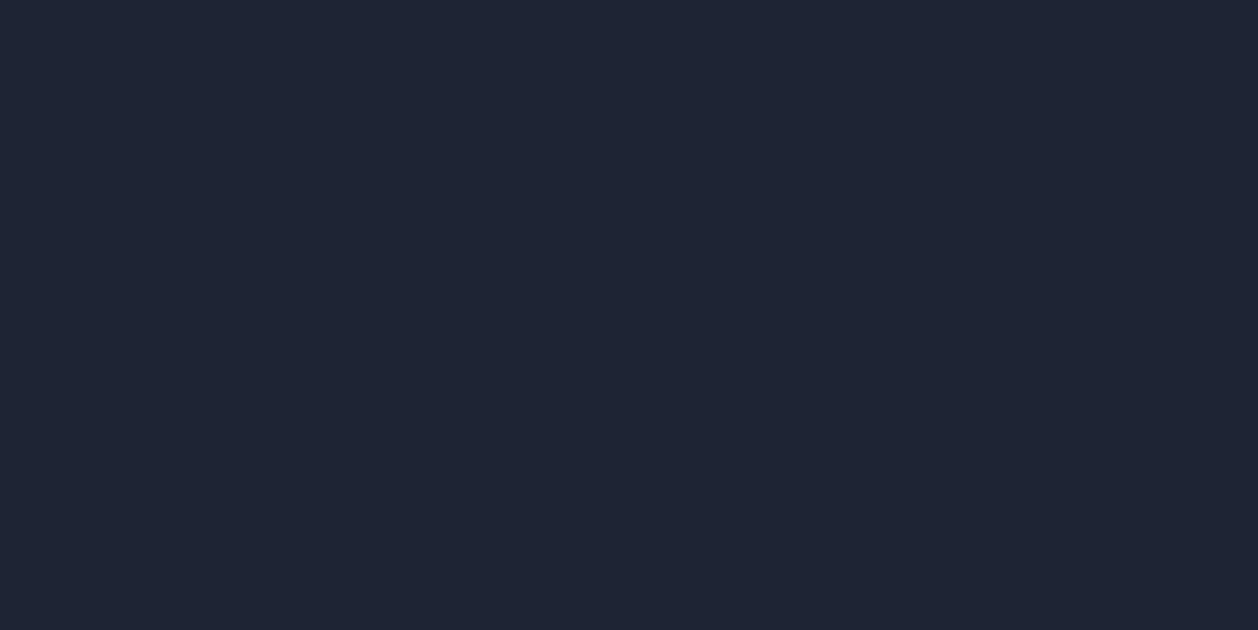 scroll, scrollTop: 0, scrollLeft: 0, axis: both 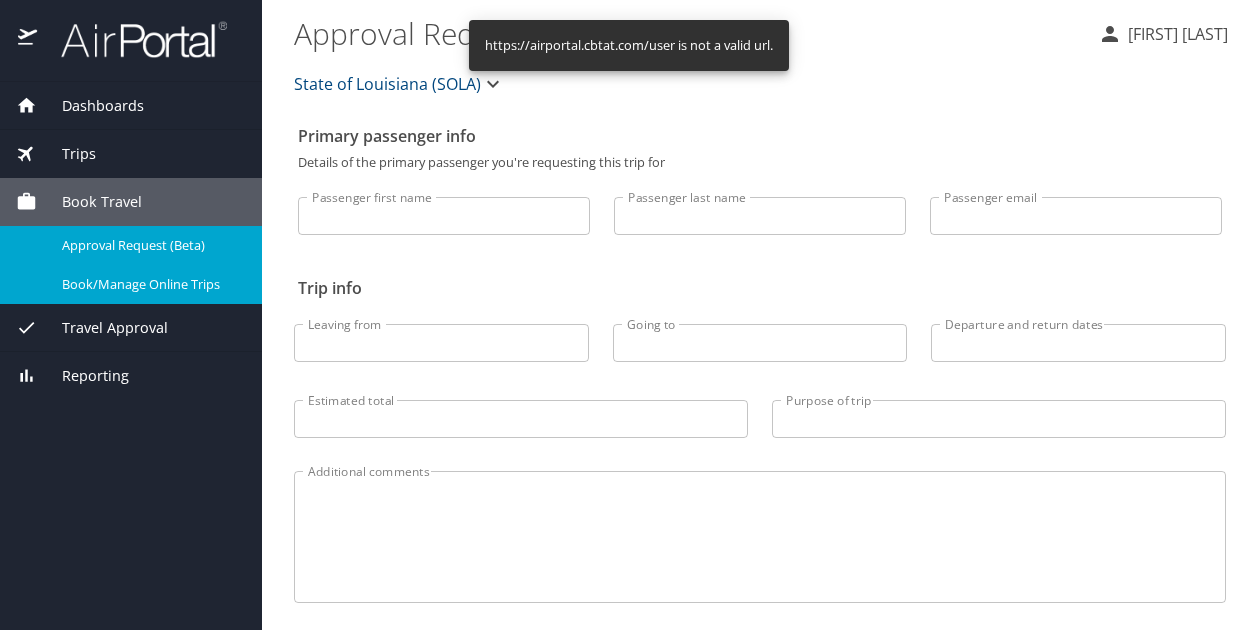 click on "Book/Manage Online Trips" at bounding box center (150, 284) 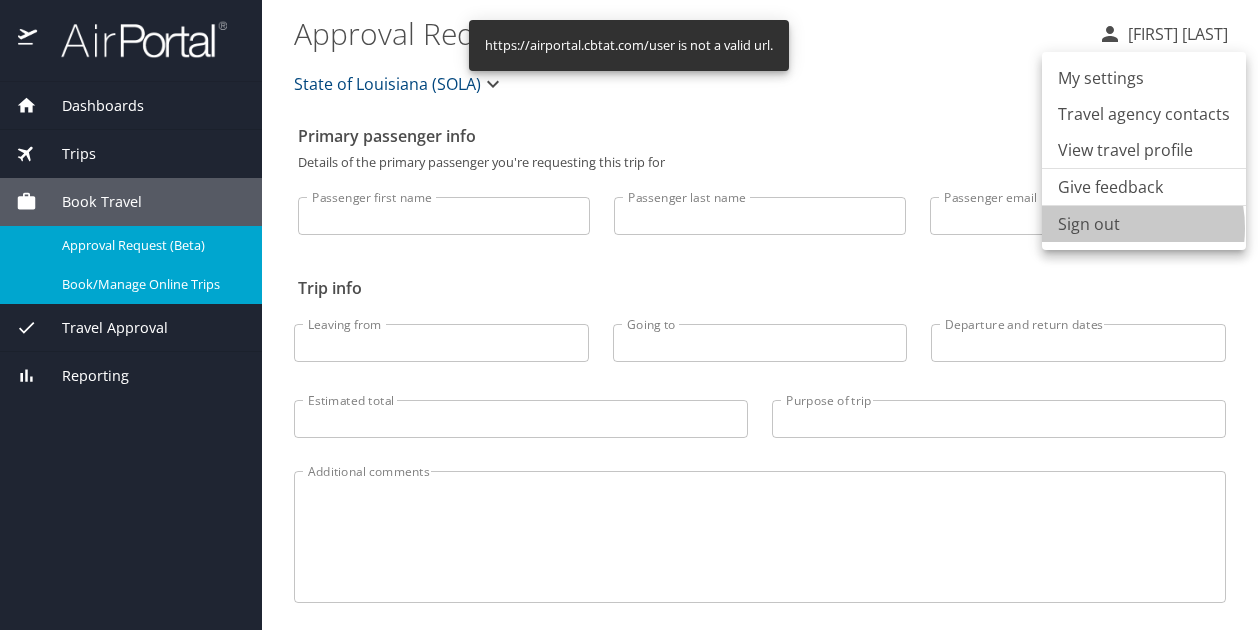 click on "Sign out" at bounding box center [1144, 224] 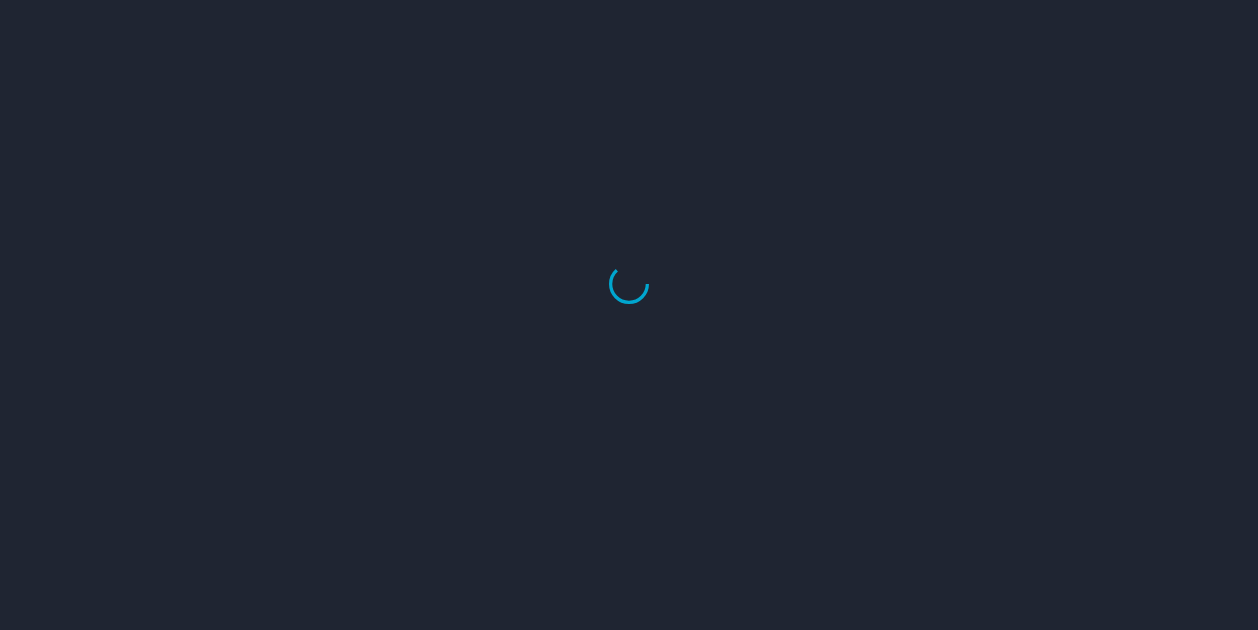 scroll, scrollTop: 0, scrollLeft: 0, axis: both 